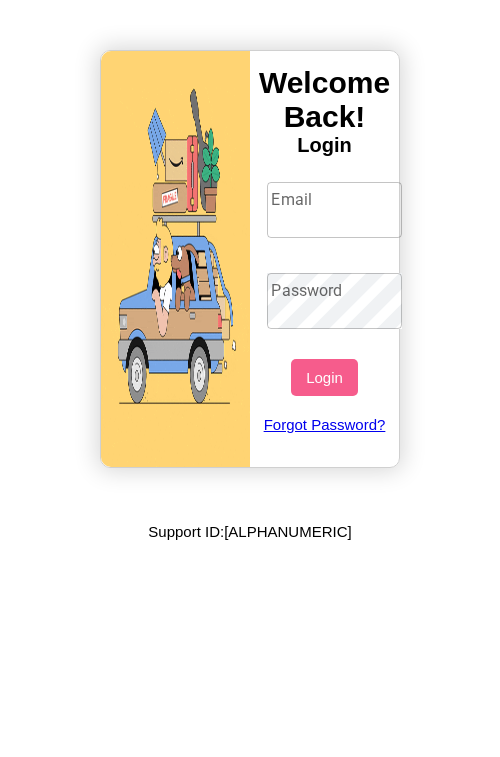 scroll, scrollTop: 0, scrollLeft: 0, axis: both 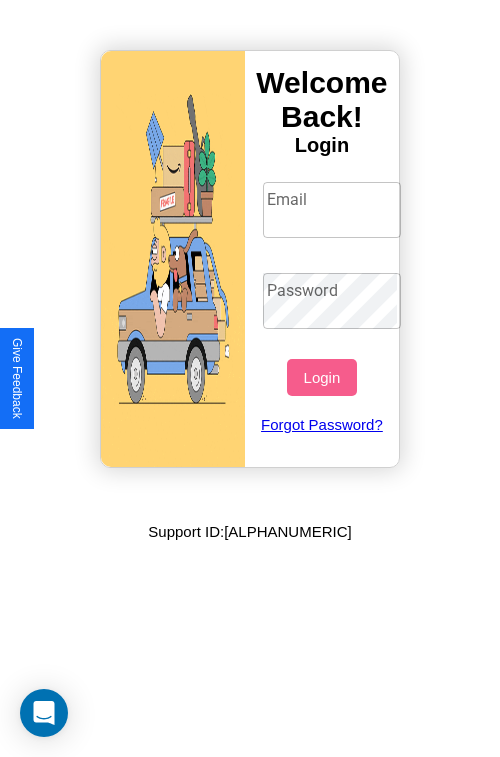 click on "Email" at bounding box center [332, 210] 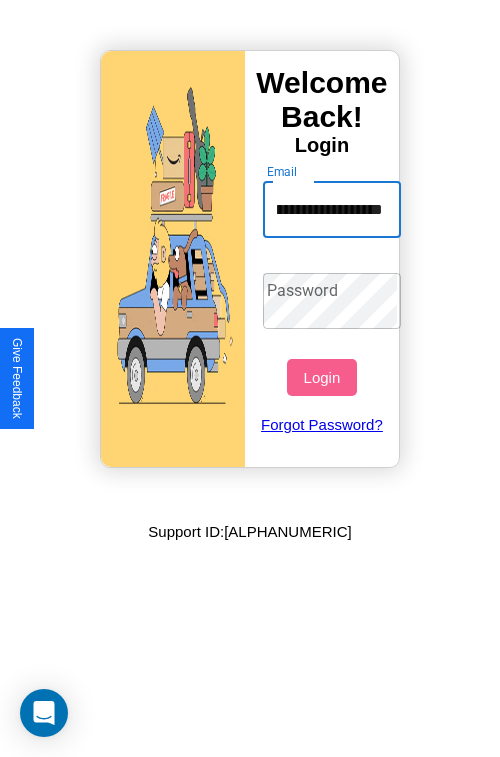 scroll, scrollTop: 0, scrollLeft: 86, axis: horizontal 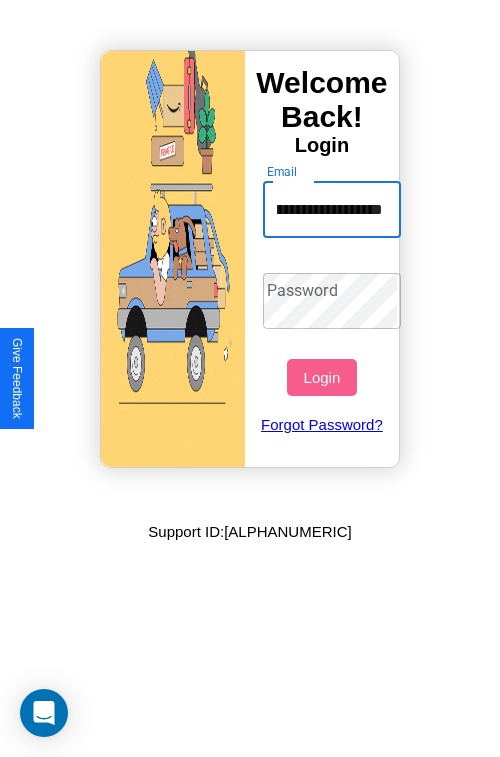 type on "**********" 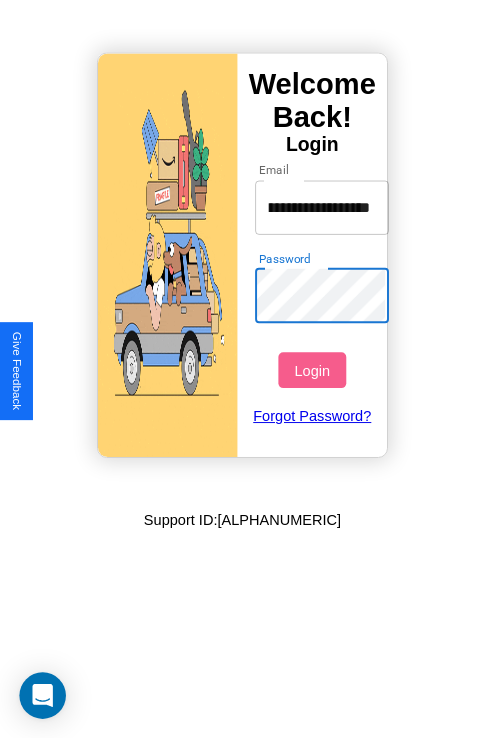 scroll, scrollTop: 0, scrollLeft: 0, axis: both 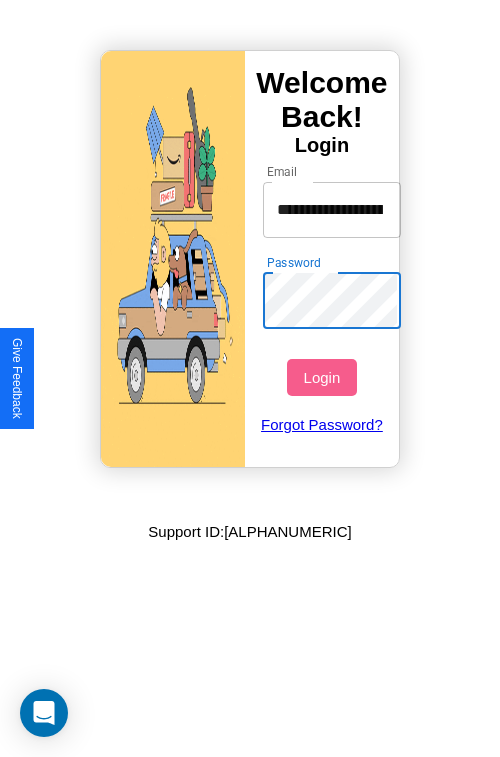 click on "Login" at bounding box center (321, 377) 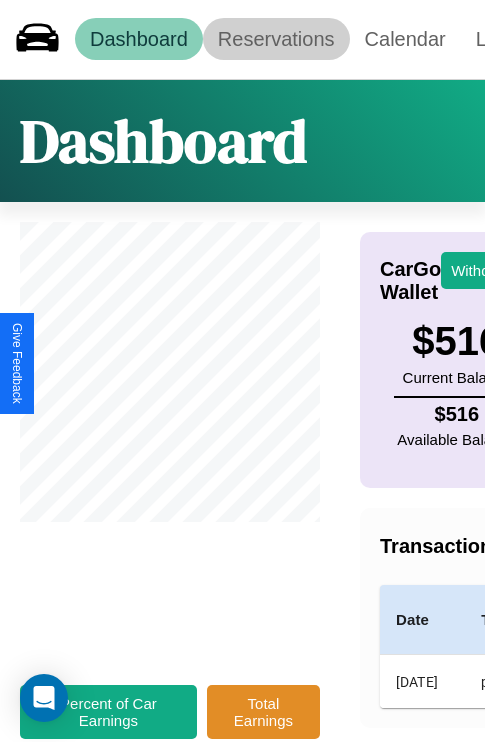 click on "Reservations" at bounding box center (276, 39) 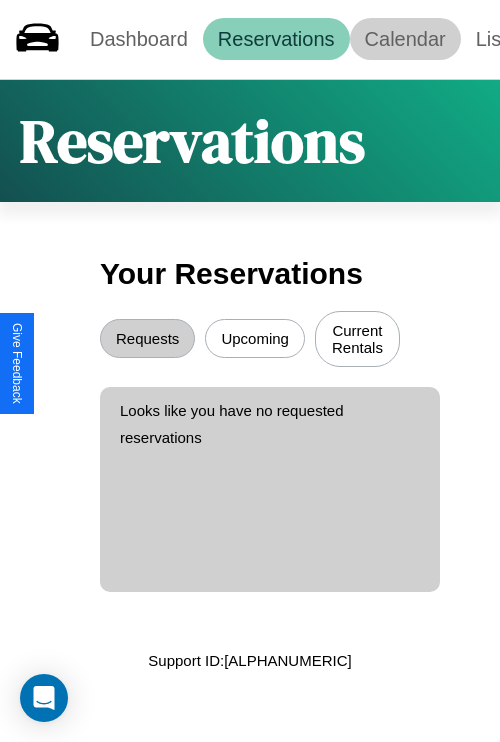 click on "Calendar" at bounding box center (405, 39) 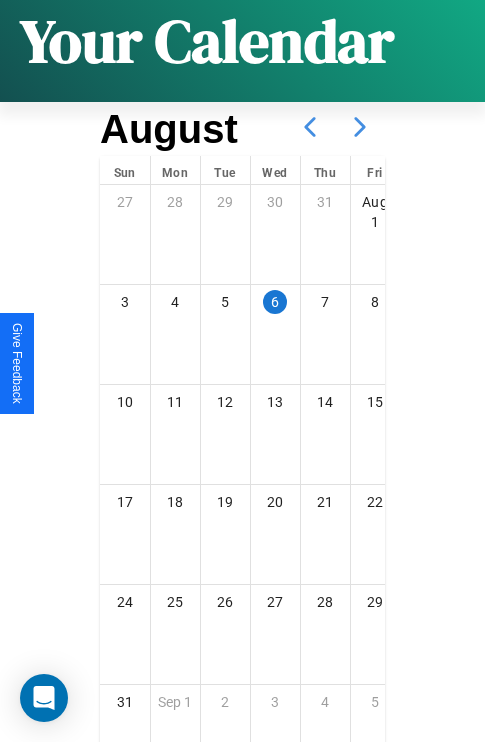 scroll, scrollTop: 242, scrollLeft: 0, axis: vertical 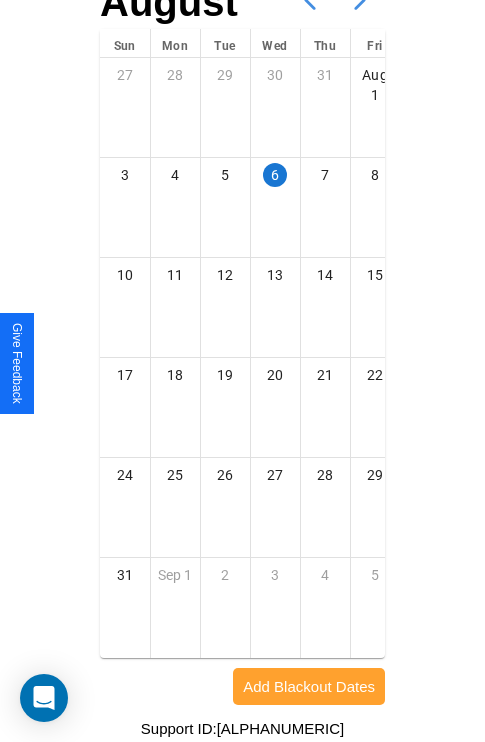 click on "Add Blackout Dates" at bounding box center [309, 686] 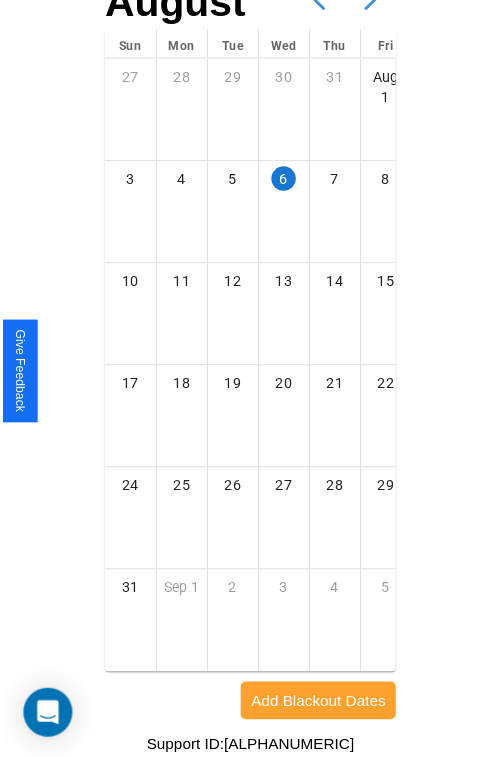 scroll, scrollTop: 227, scrollLeft: 0, axis: vertical 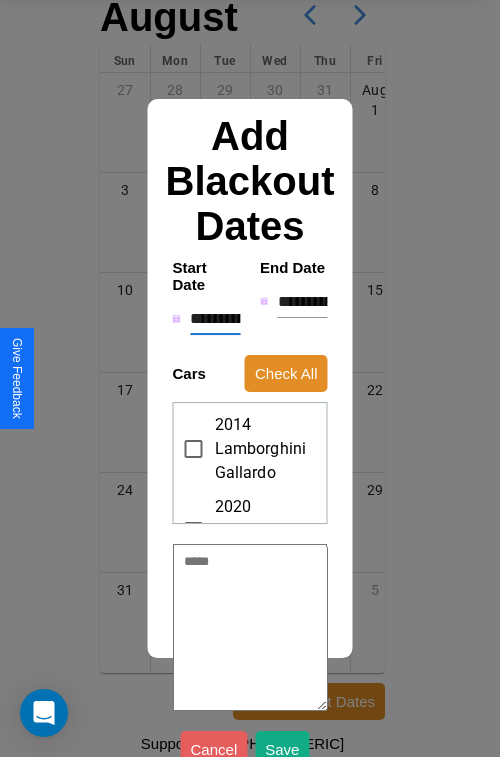 click on "**********" at bounding box center (215, 319) 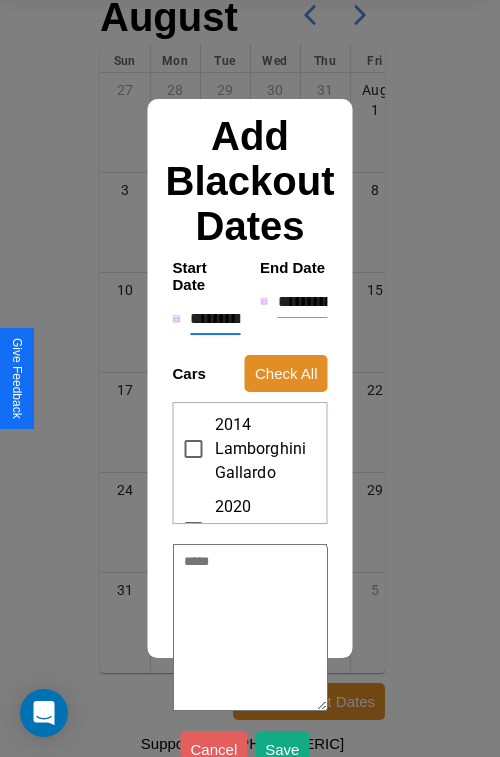 type on "*" 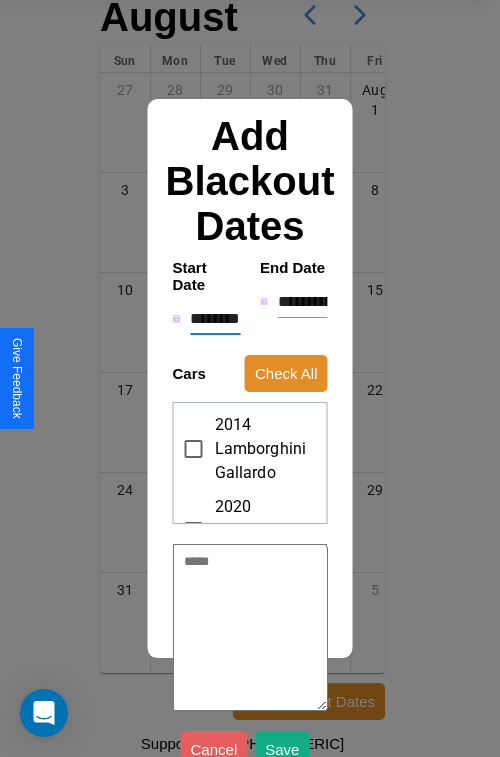 type on "*" 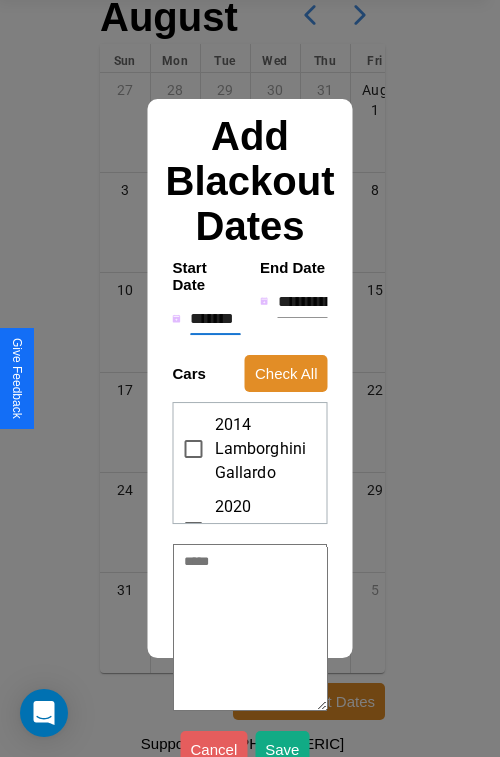 type on "*" 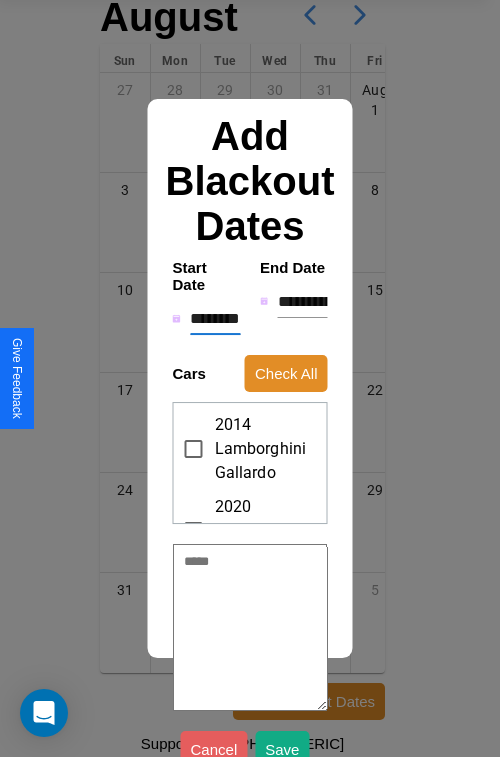 type on "*" 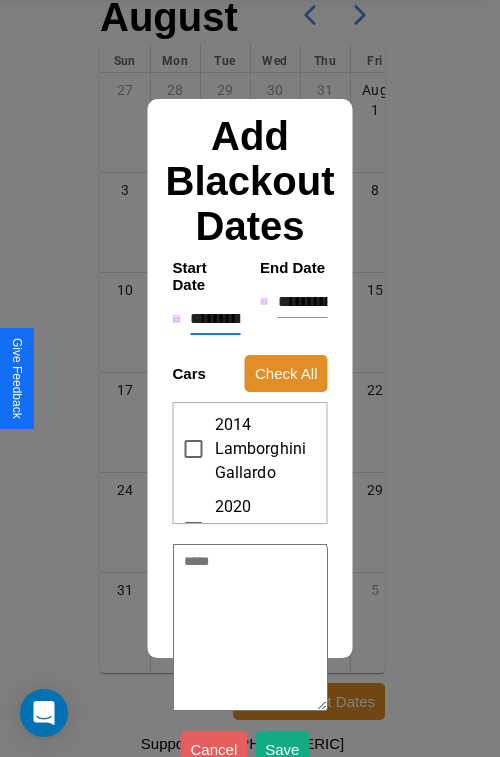 type on "*" 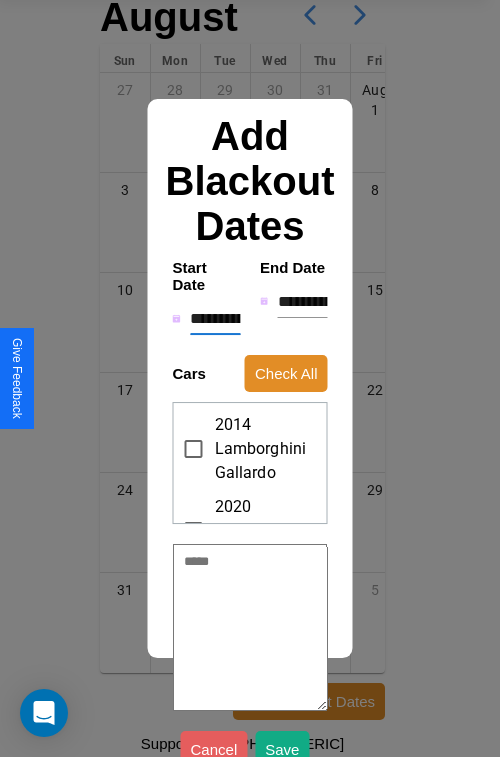 type on "*" 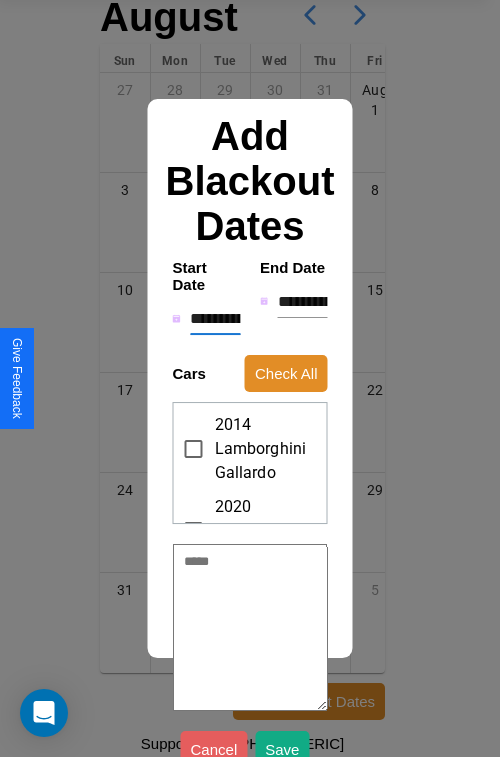 type on "*" 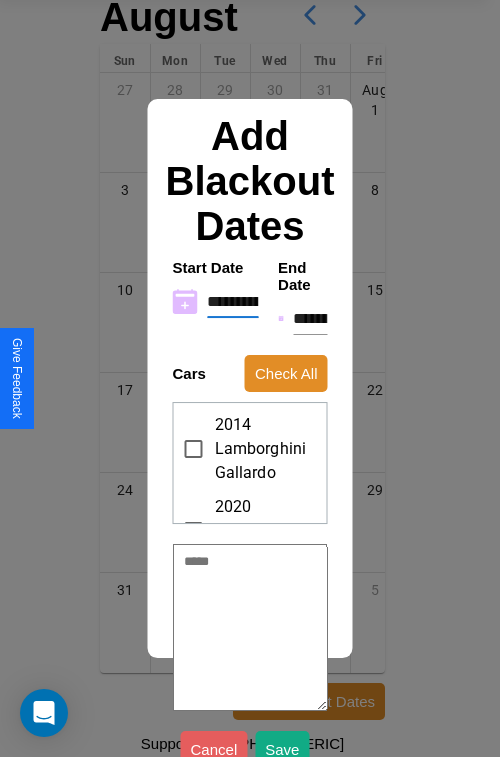 type on "**********" 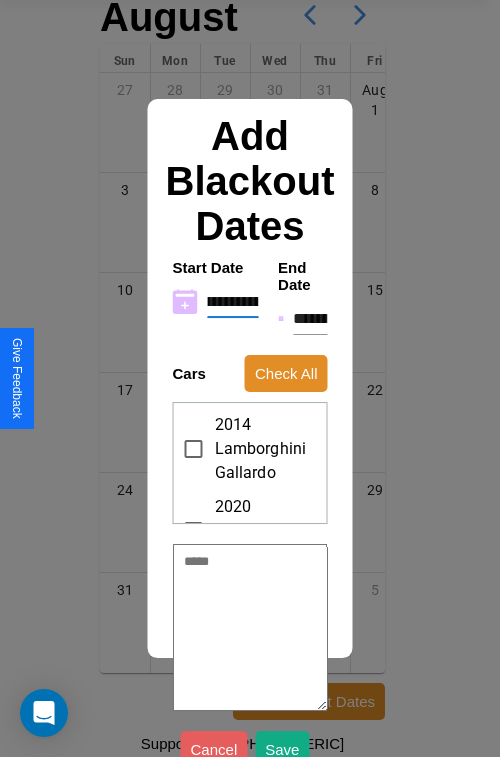 type on "**********" 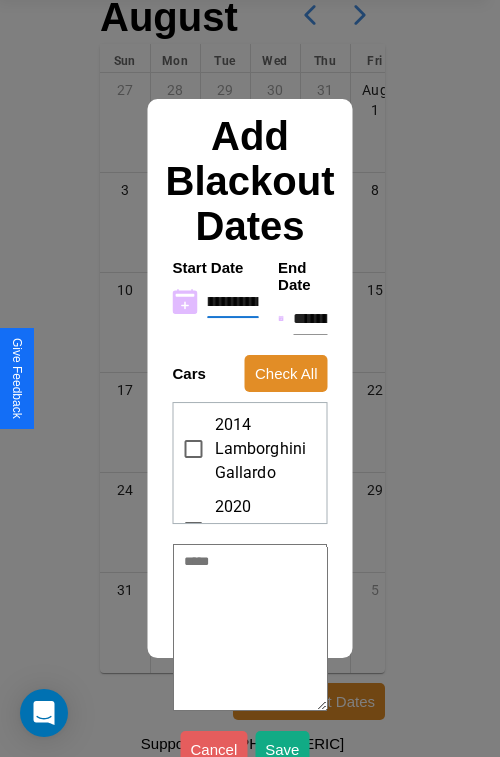 type on "**********" 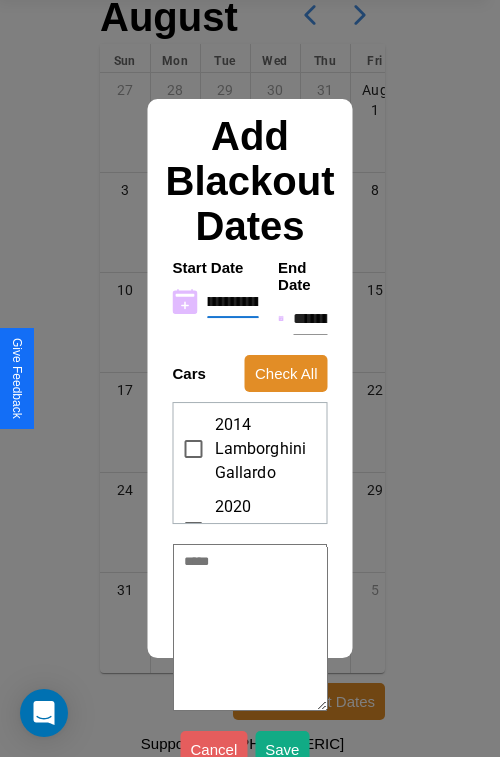 type on "**********" 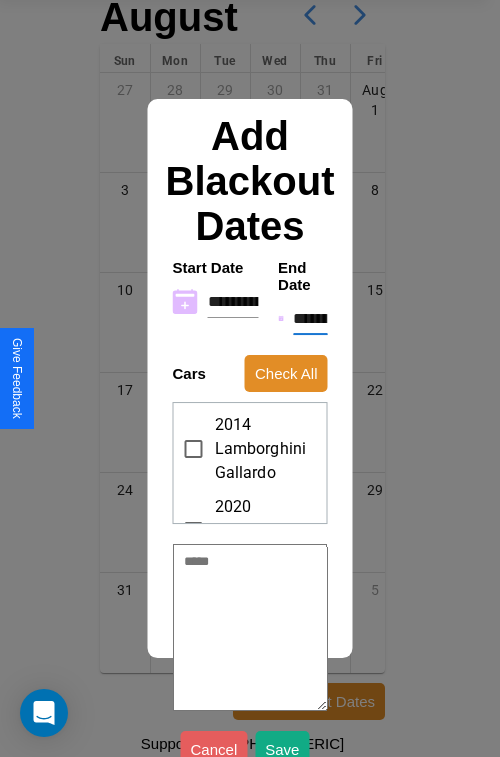 click on "**********" at bounding box center (310, 319) 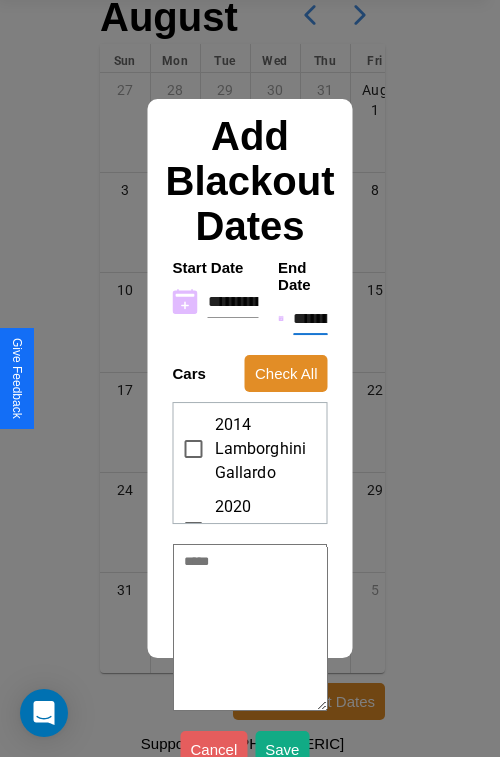 type on "*" 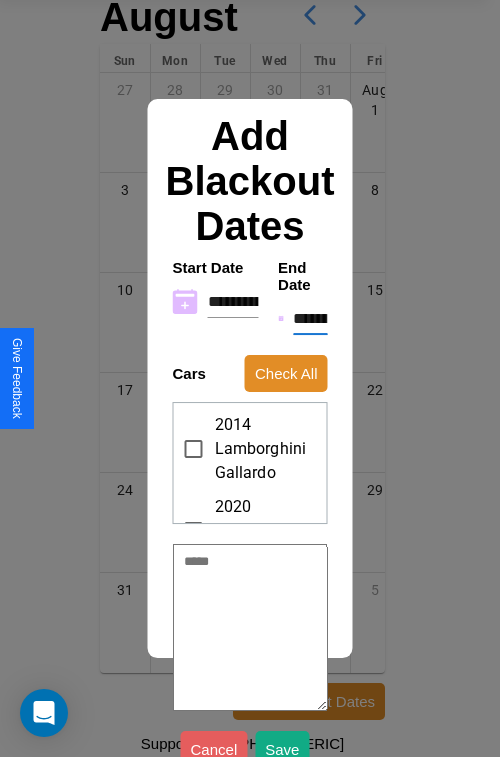 type on "*" 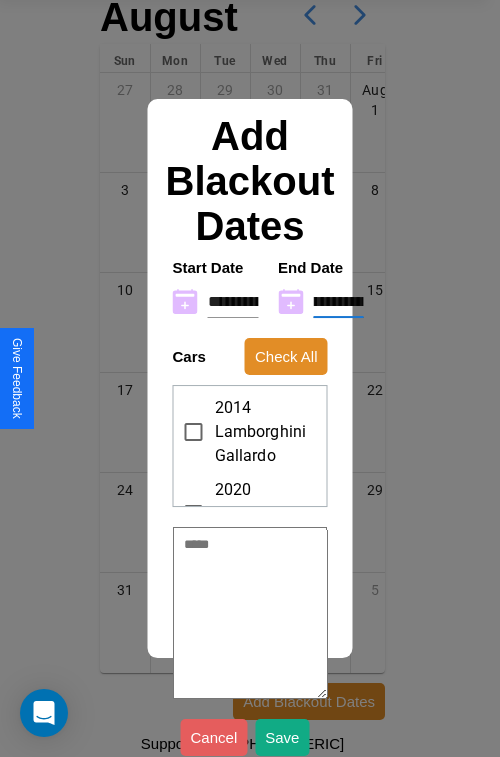 type on "**********" 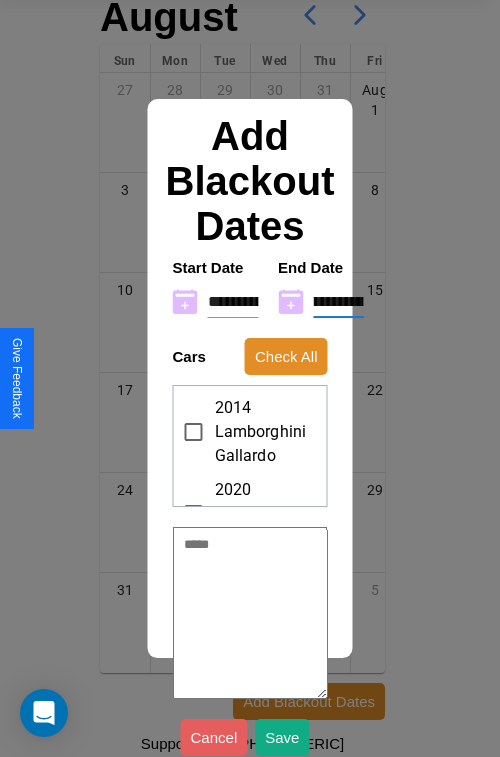 type on "*" 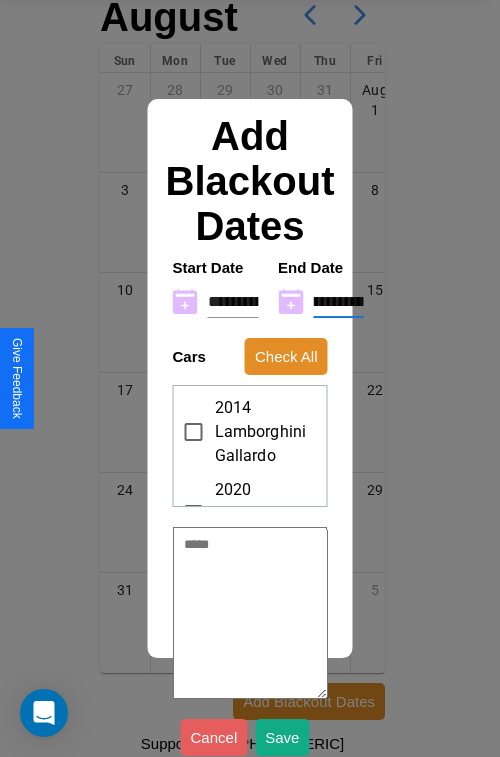 type on "**********" 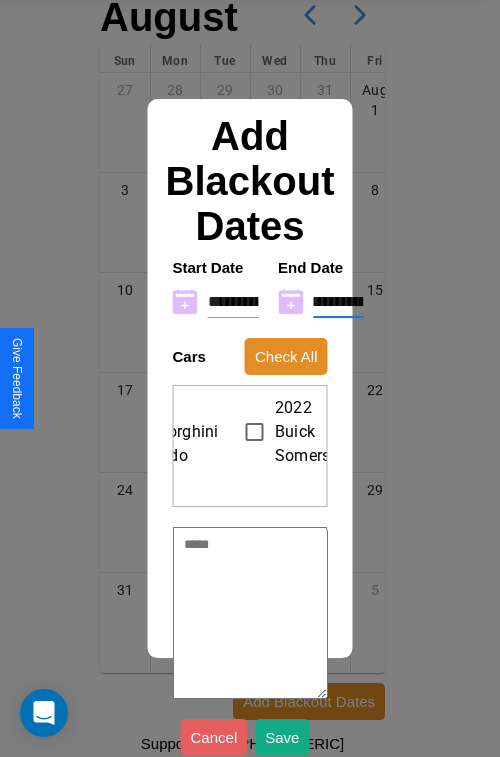 scroll, scrollTop: 0, scrollLeft: 121, axis: horizontal 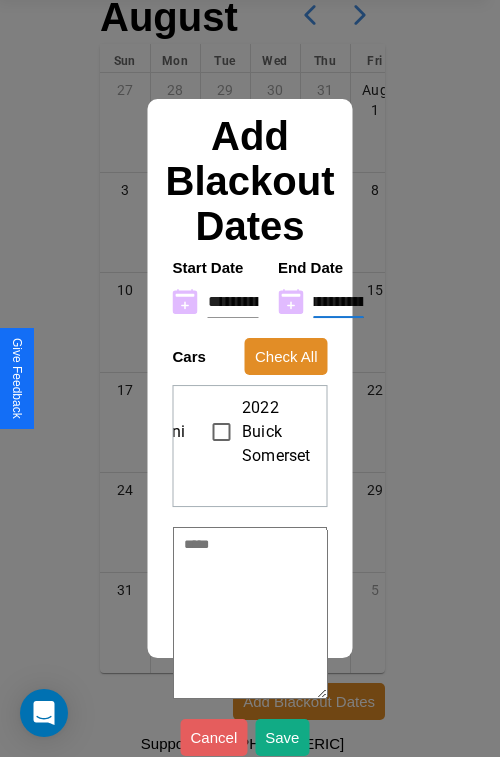 type on "**********" 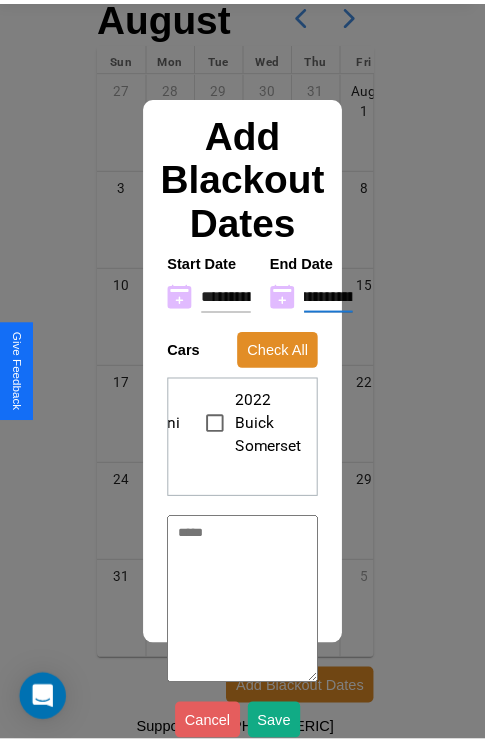 scroll, scrollTop: 0, scrollLeft: 0, axis: both 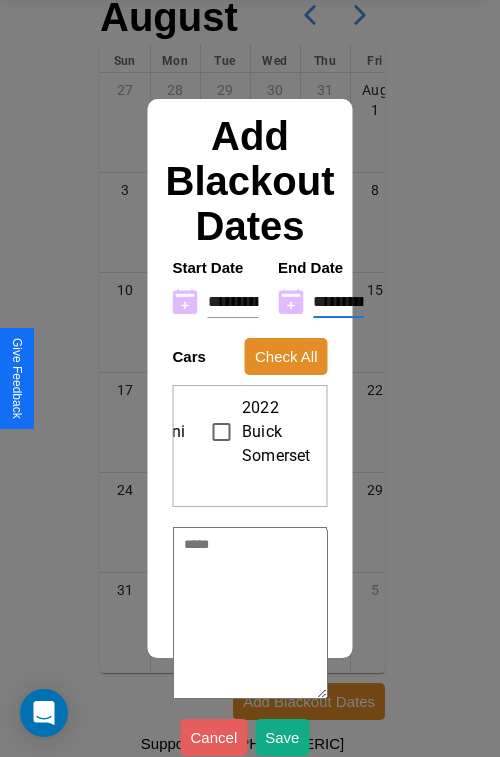 type on "*" 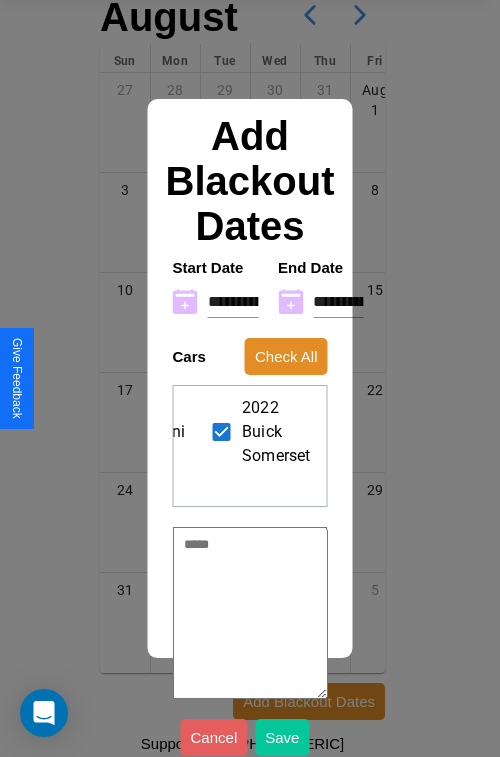 click on "Save" at bounding box center (282, 737) 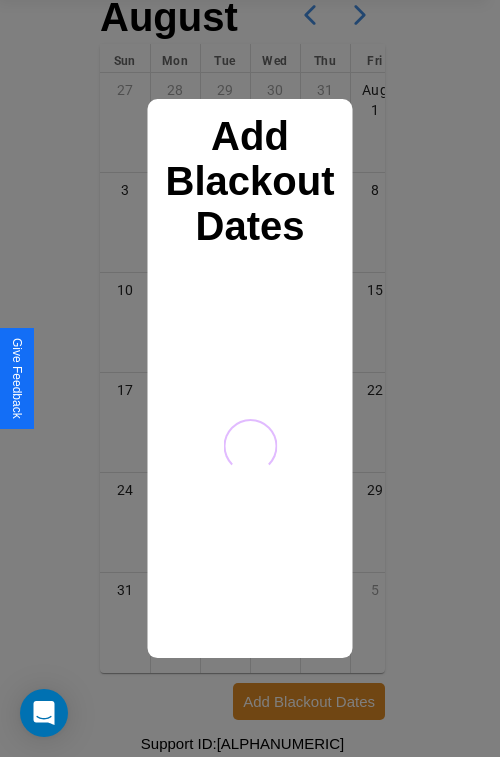click at bounding box center [250, 378] 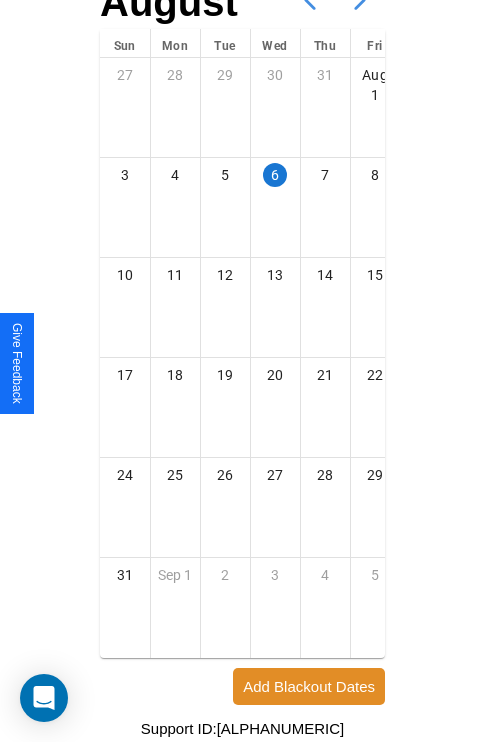 click 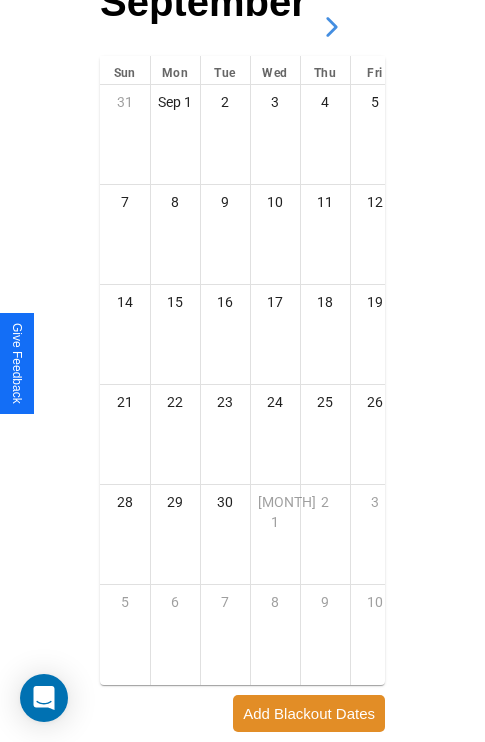 click 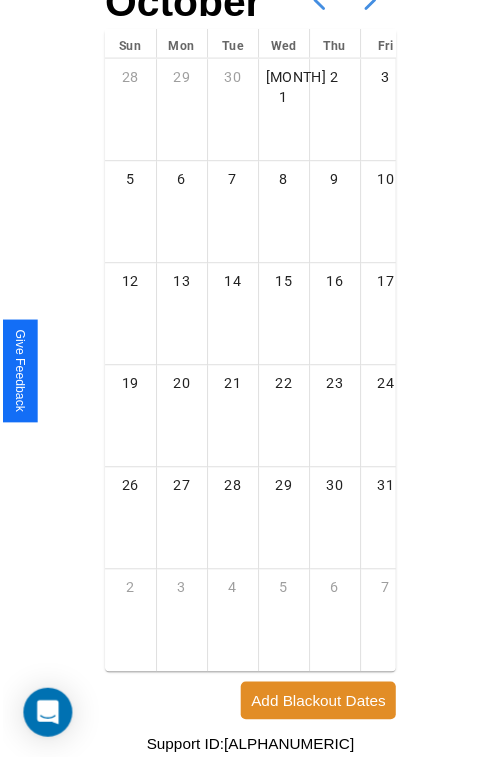 scroll, scrollTop: 0, scrollLeft: 0, axis: both 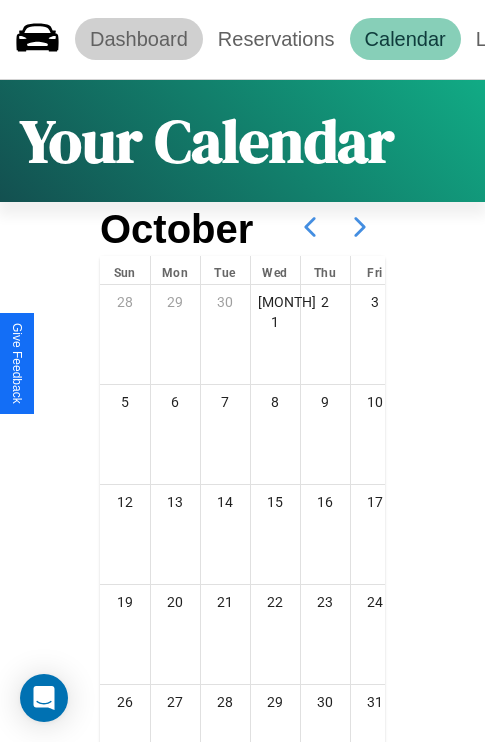 click on "Dashboard" at bounding box center (139, 39) 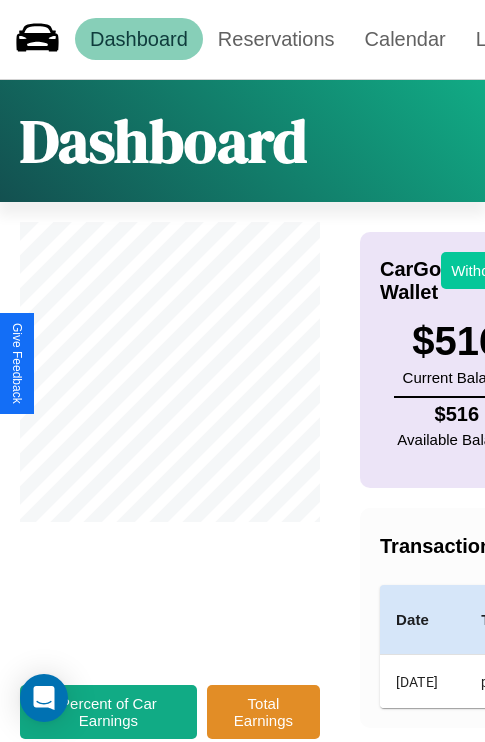 click on "Withdraw" at bounding box center (482, 270) 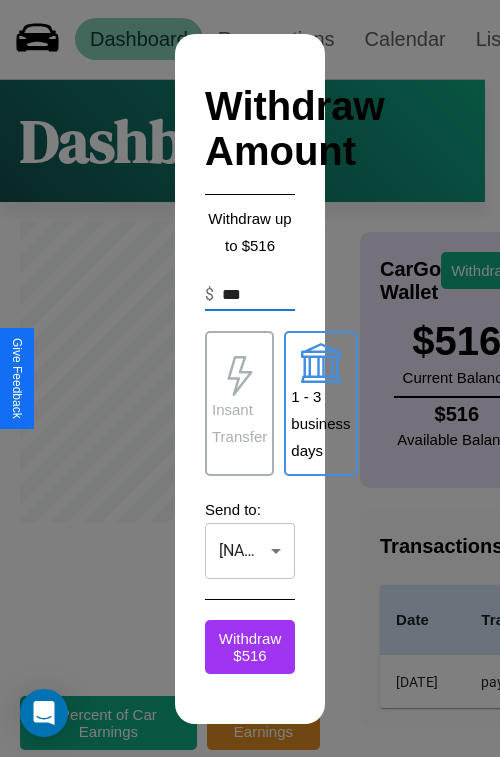 click on "1 - 3 business days" at bounding box center (320, 423) 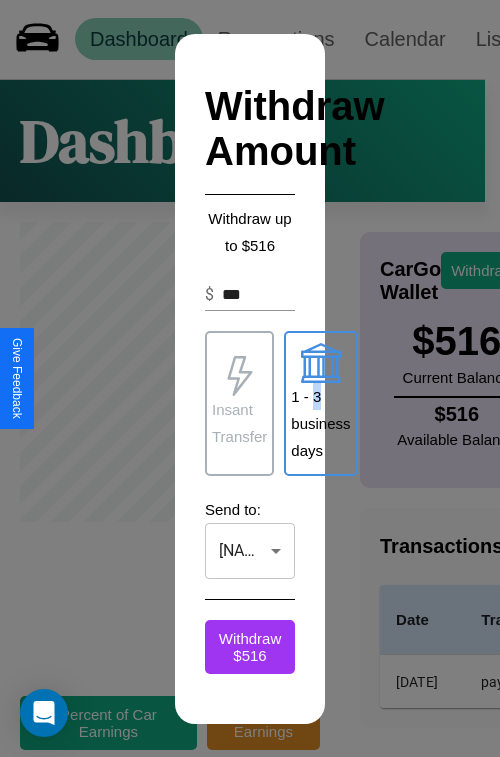 click on "Insant Transfer" at bounding box center [239, 423] 